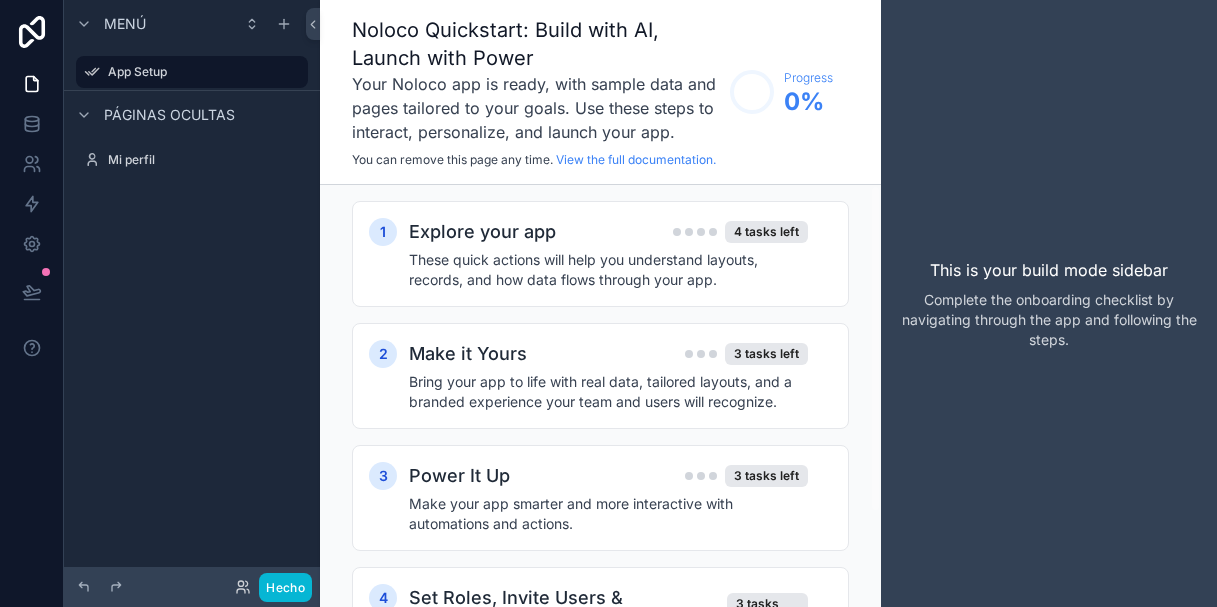 scroll, scrollTop: 0, scrollLeft: 0, axis: both 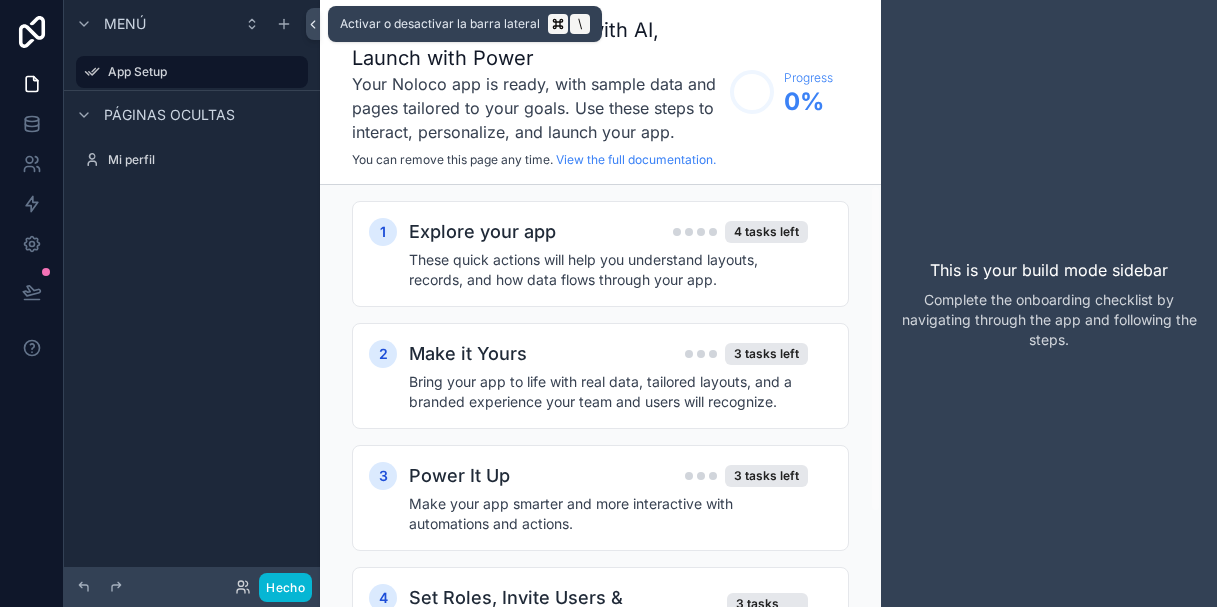 click 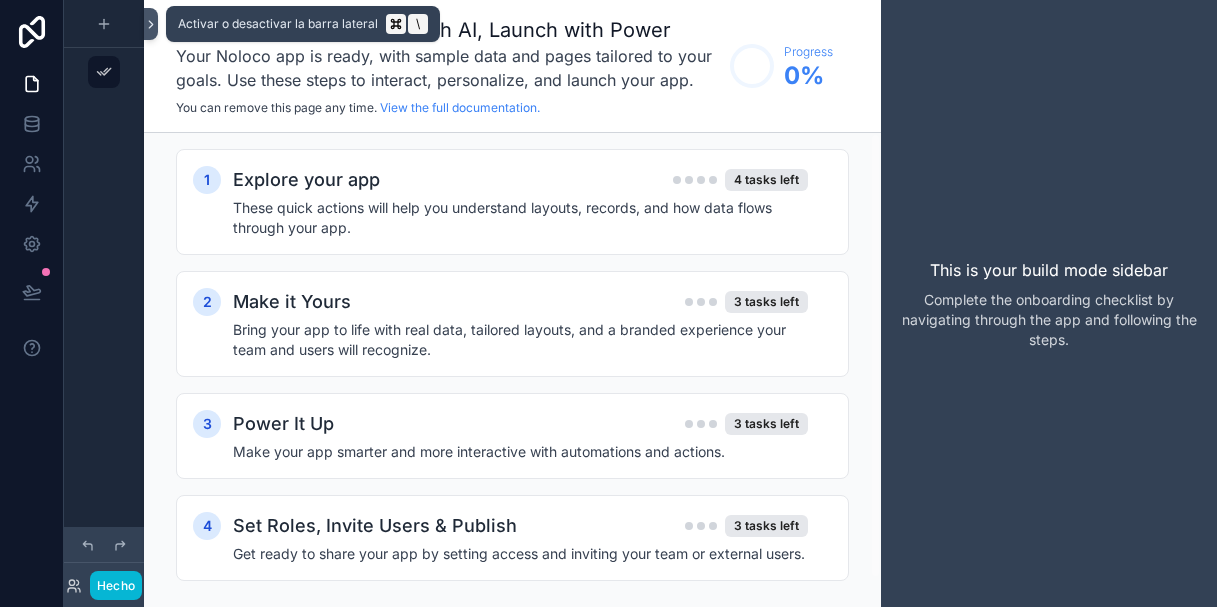 click 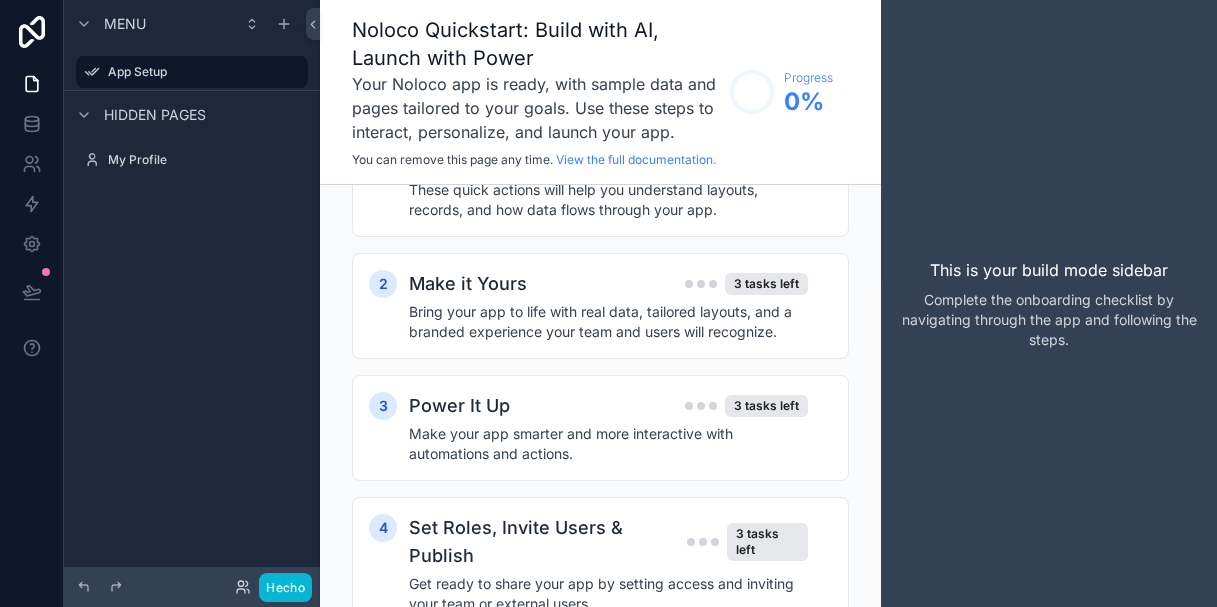 scroll, scrollTop: 122, scrollLeft: 0, axis: vertical 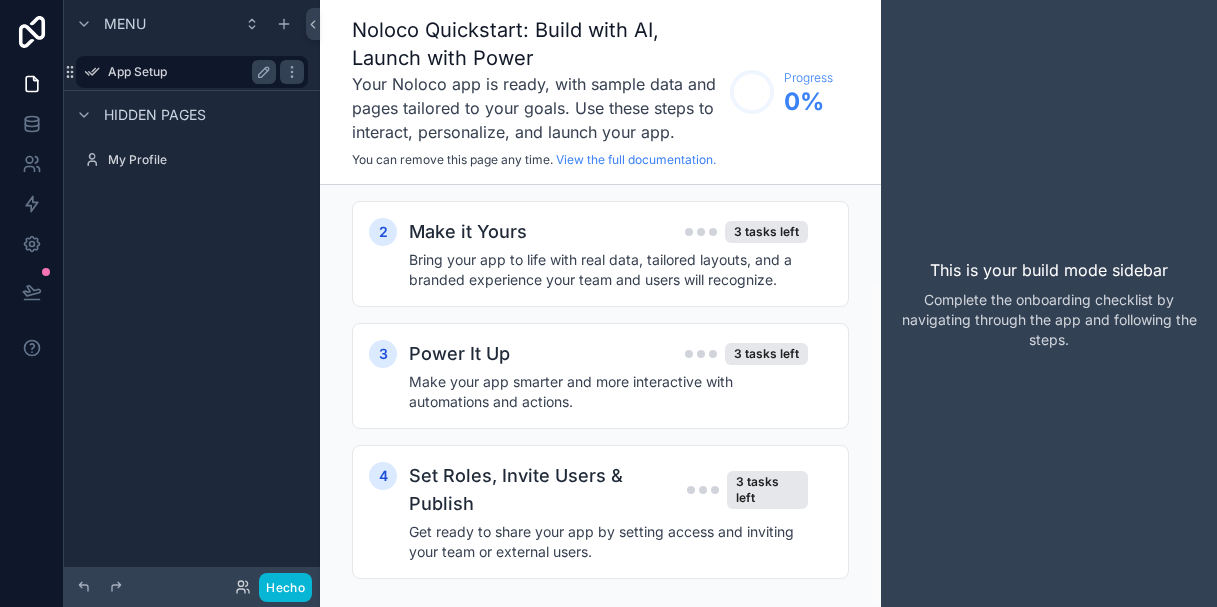click on "App Setup" at bounding box center [188, 72] 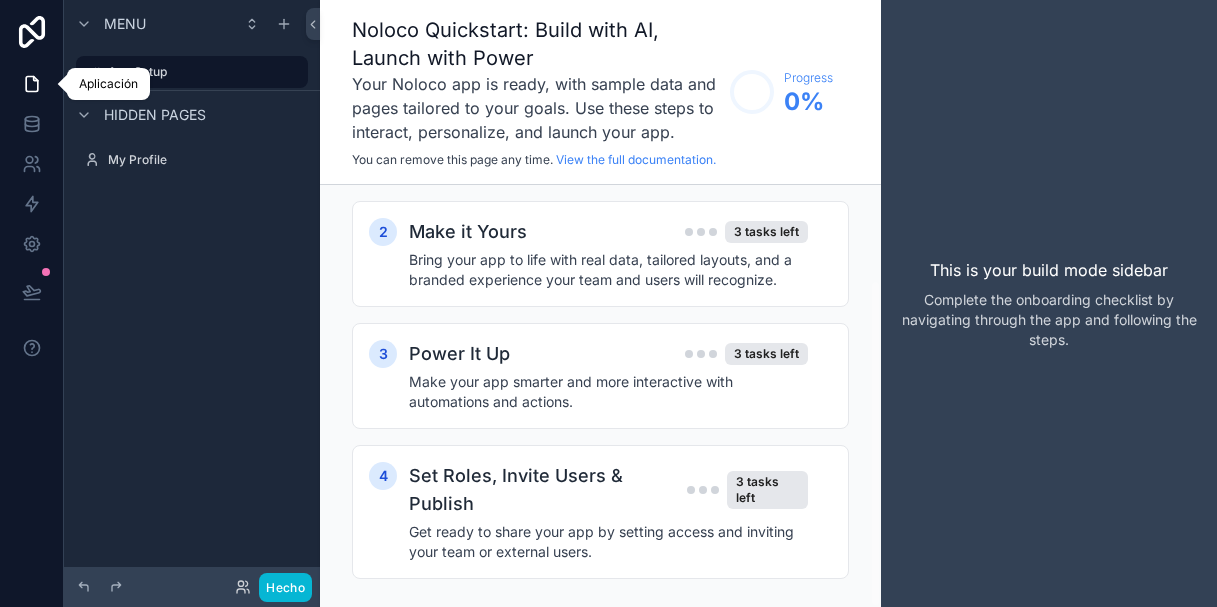 click 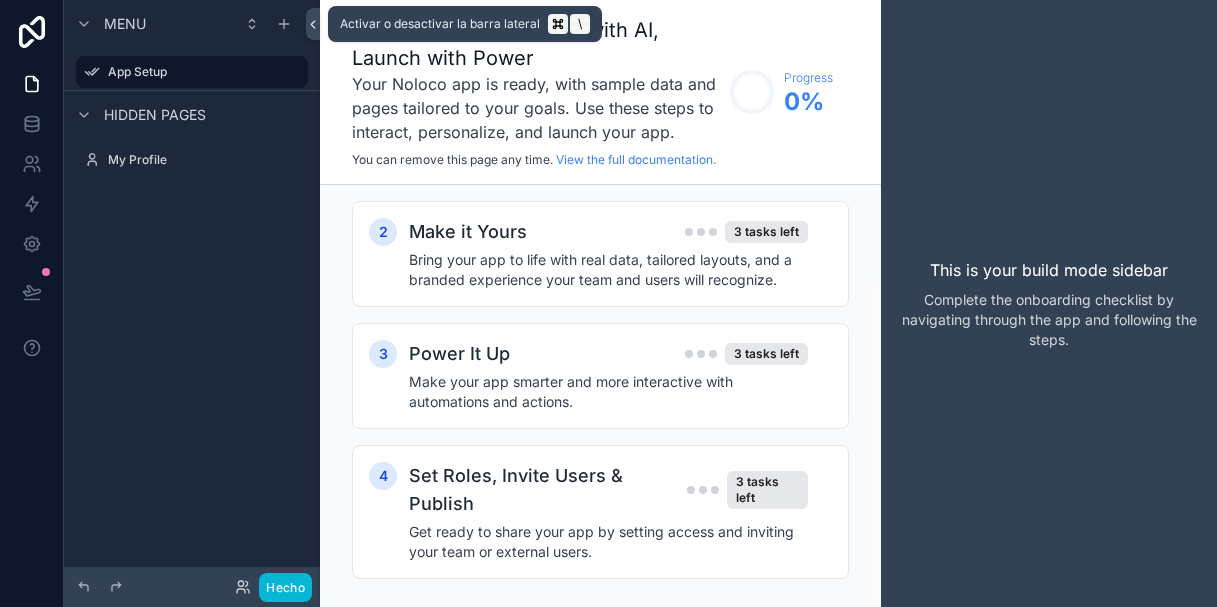 click 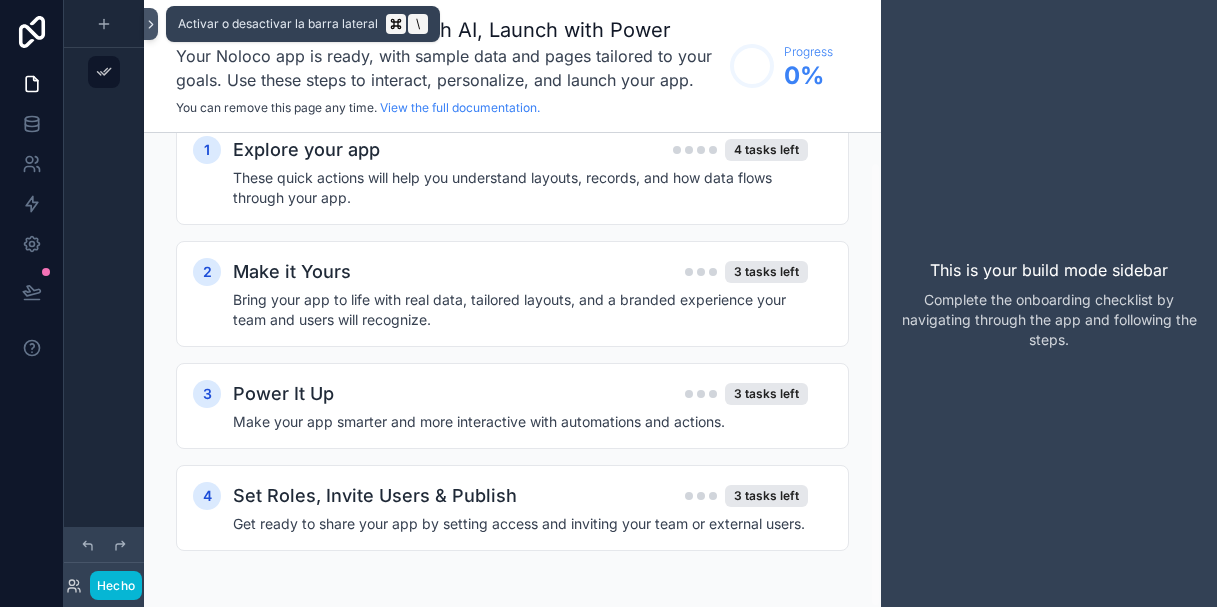 click 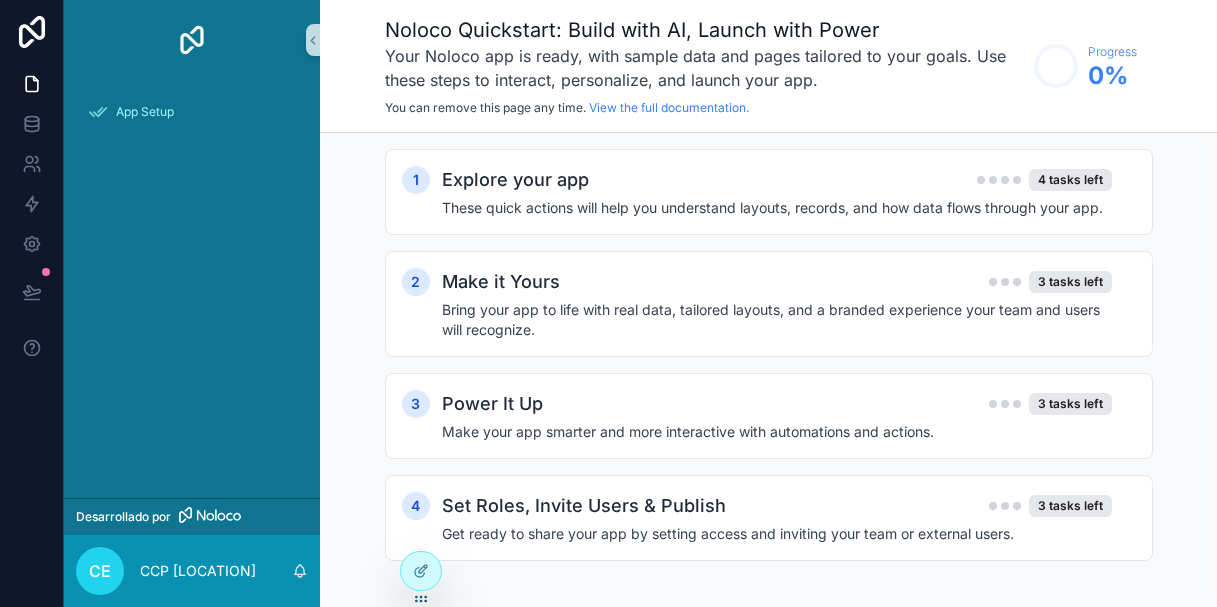 scroll, scrollTop: 0, scrollLeft: 0, axis: both 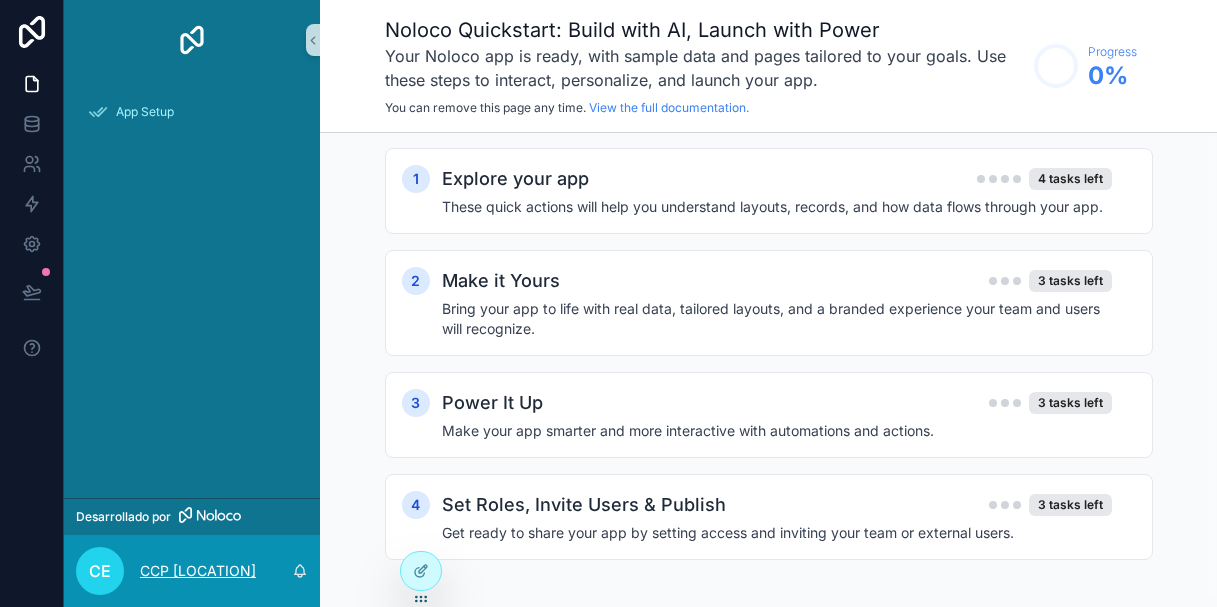 click on "CCP [LOCATION]" at bounding box center [198, 571] 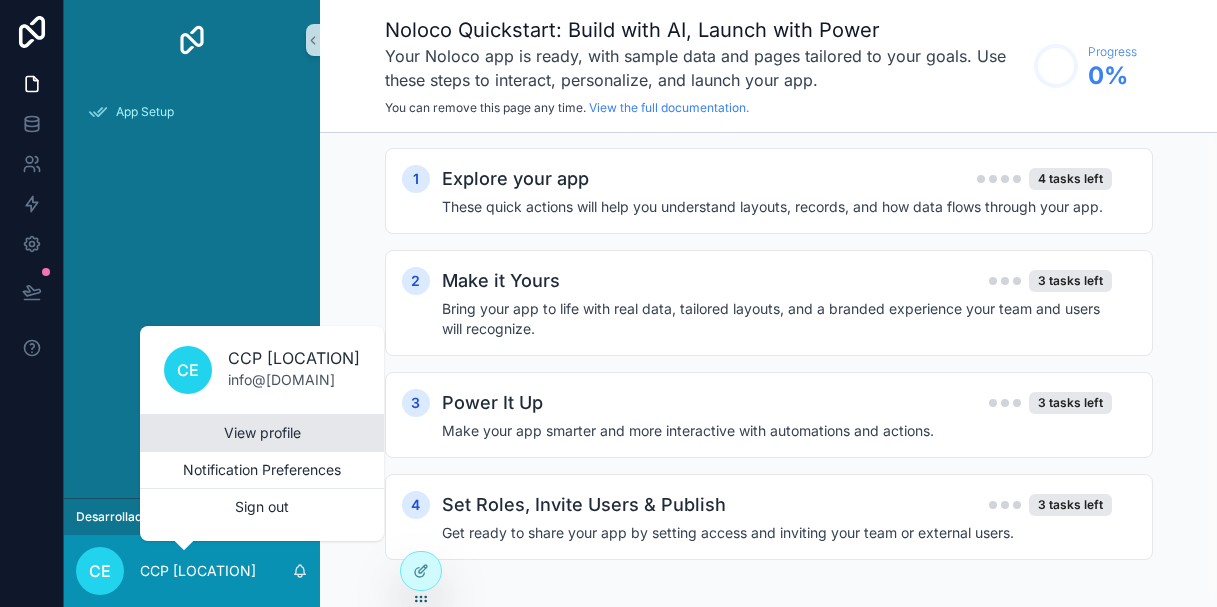 click on "View profile" at bounding box center [262, 433] 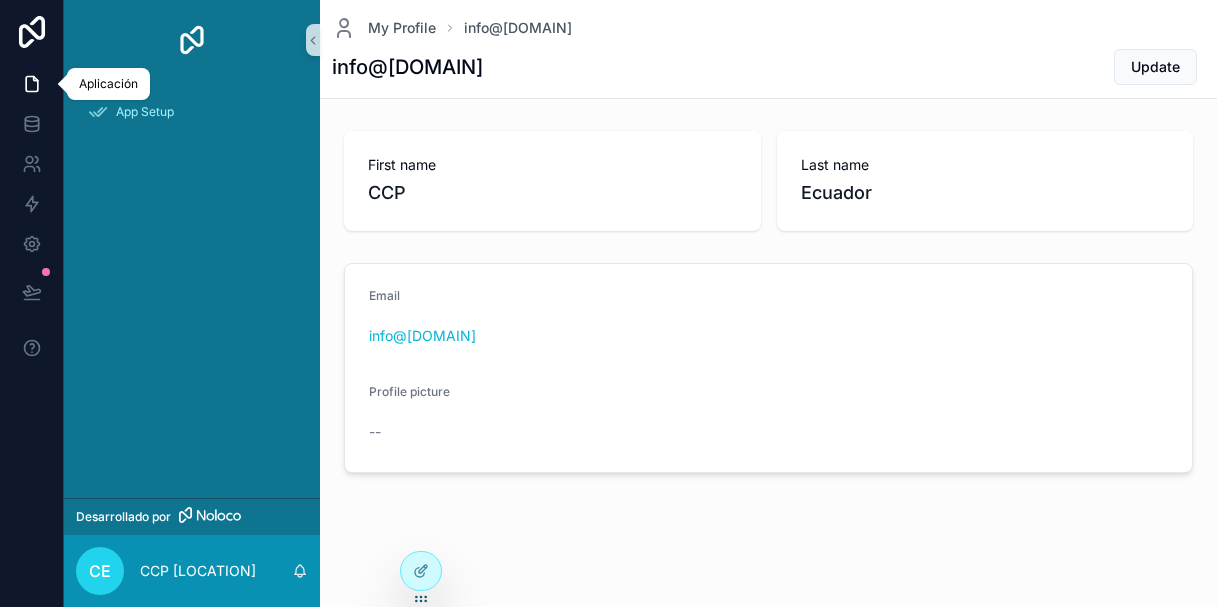 click 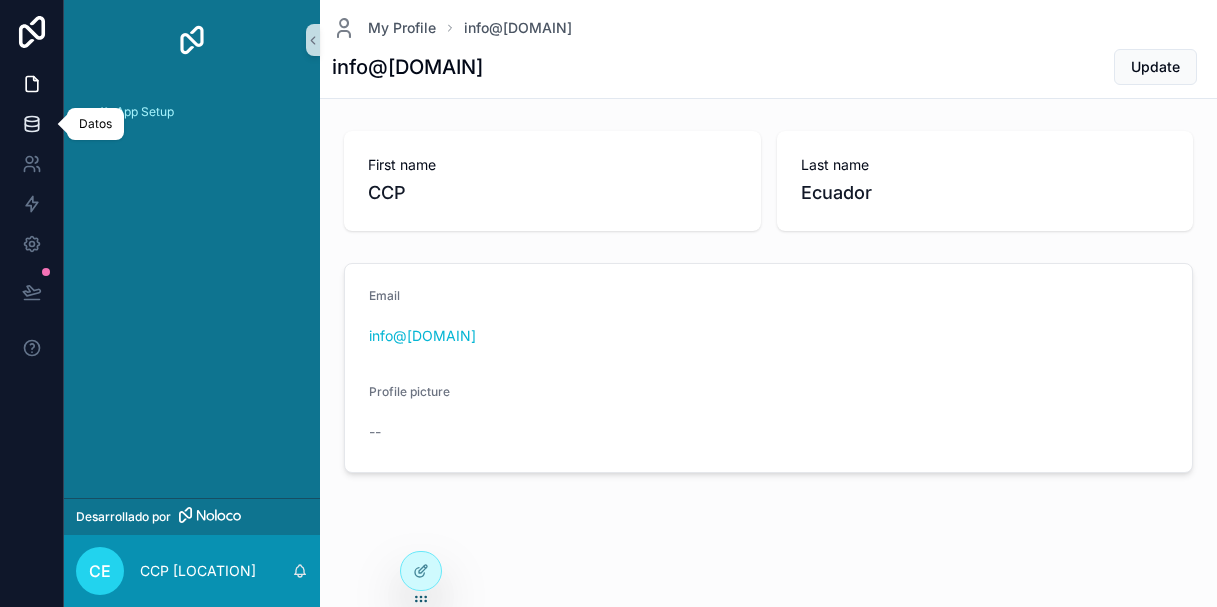 click 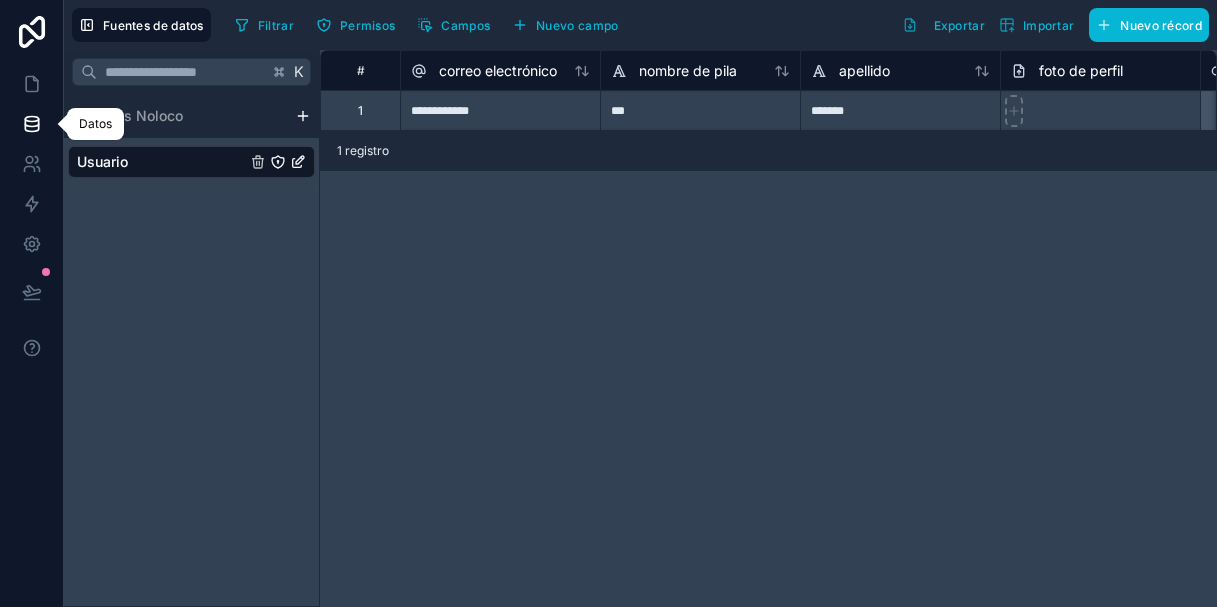 click 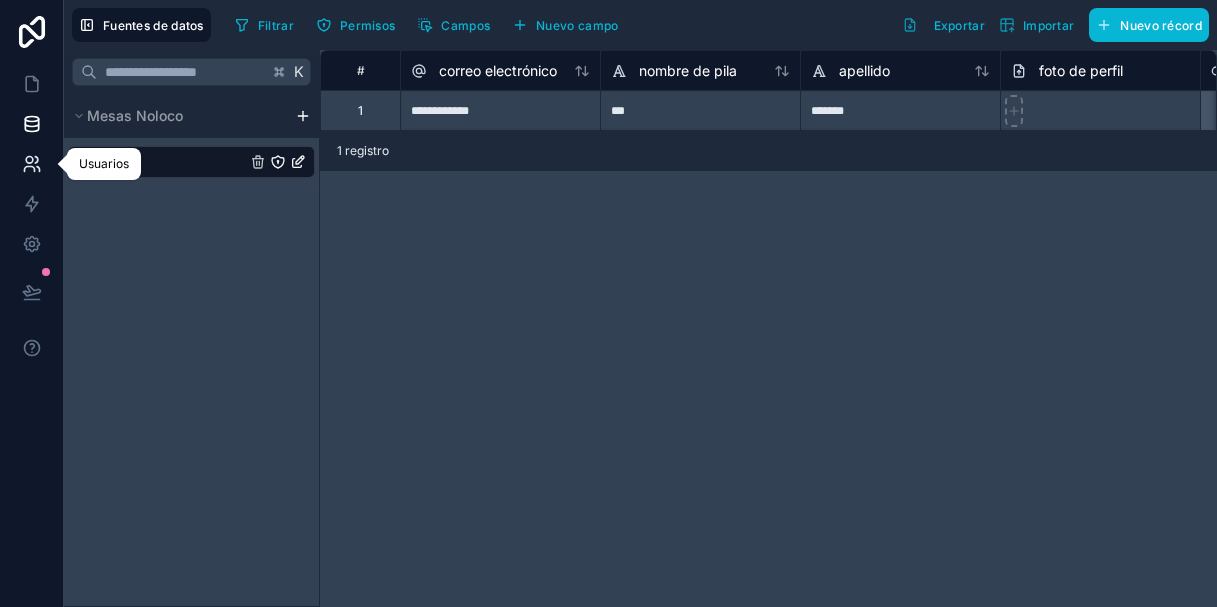 click 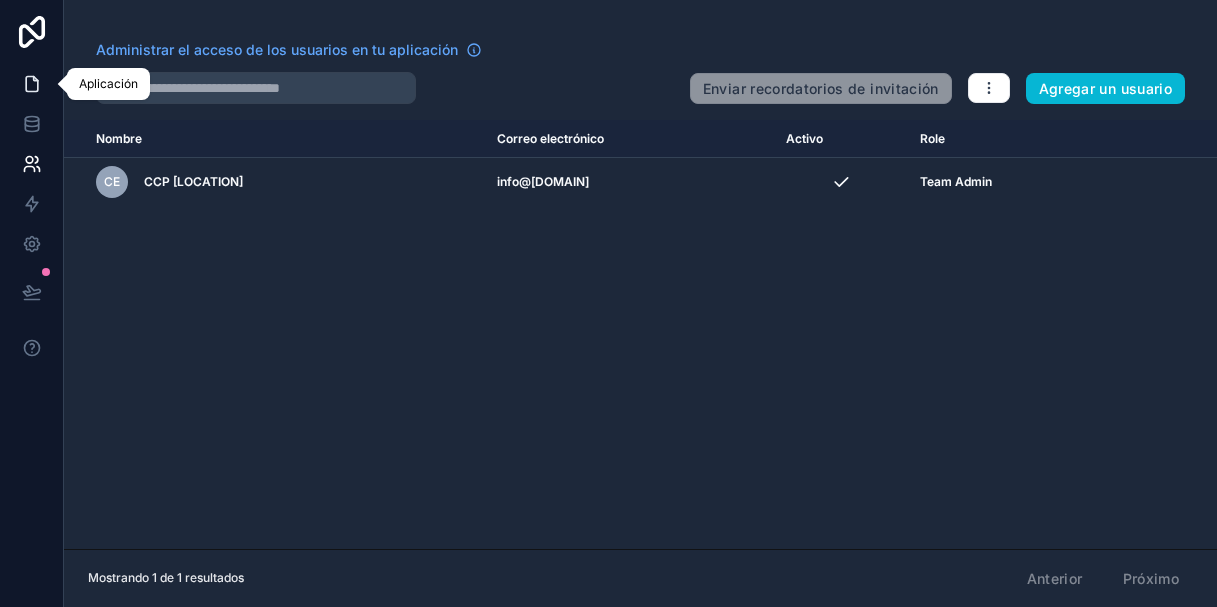 click 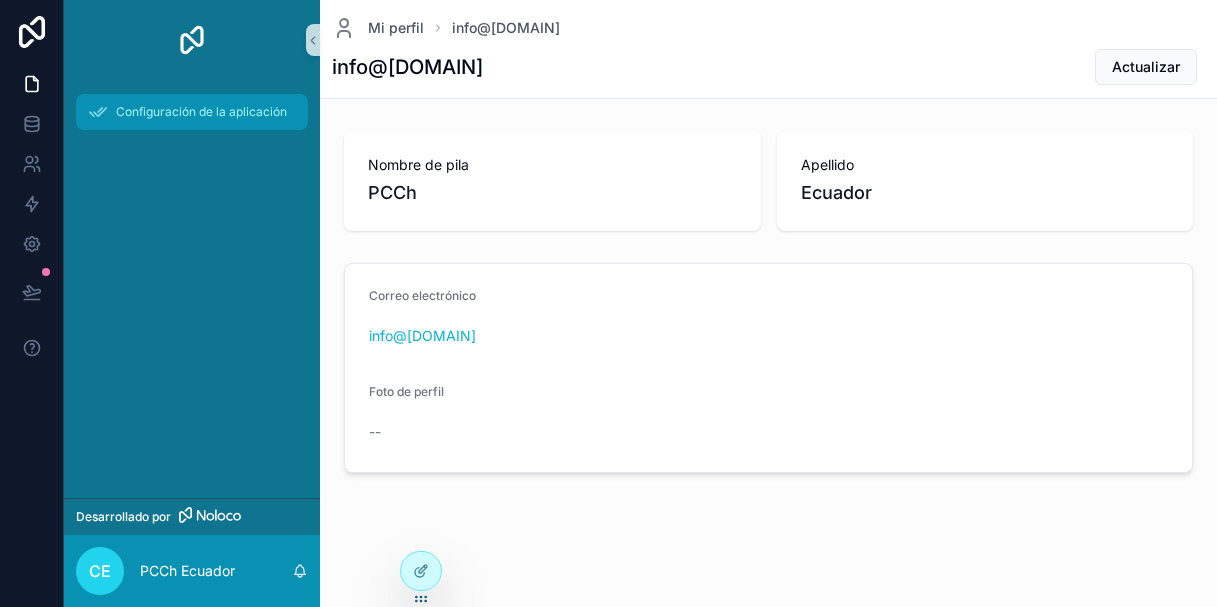 click on "Configuración de la aplicación" at bounding box center [201, 111] 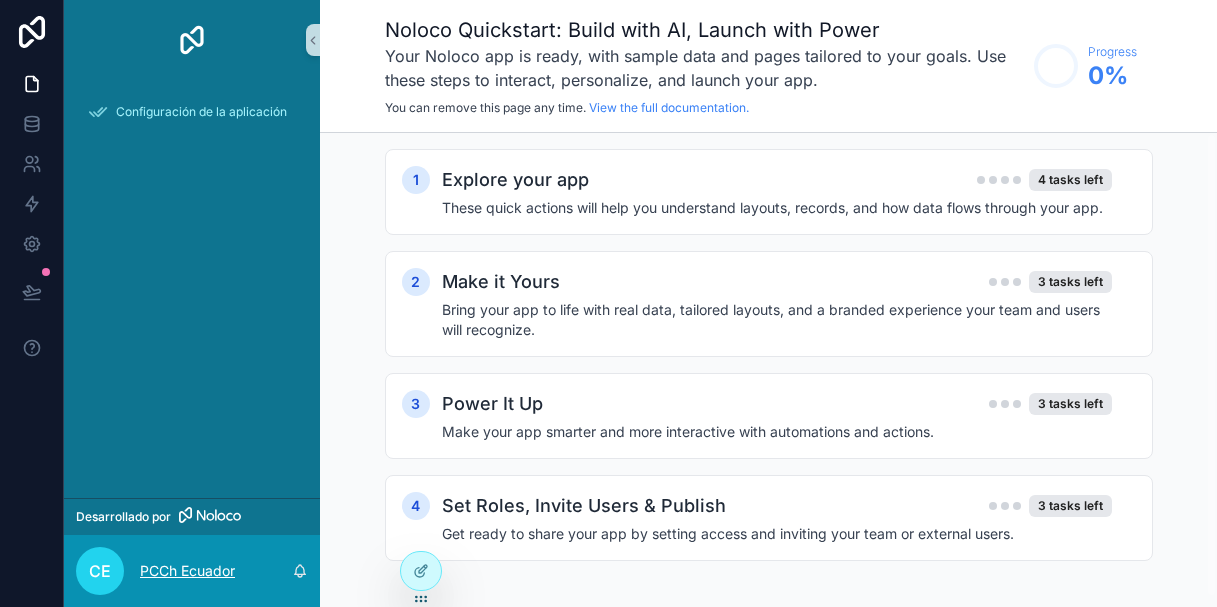 click on "PCCh Ecuador" at bounding box center (187, 570) 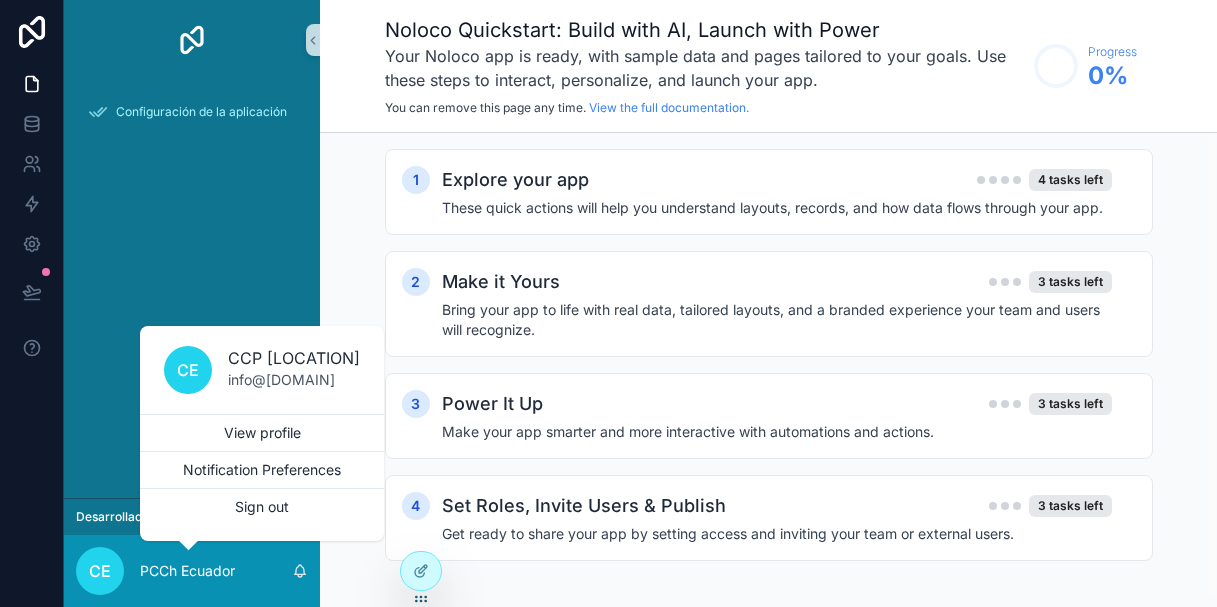 click on "Configuración de la aplicación" at bounding box center [192, 289] 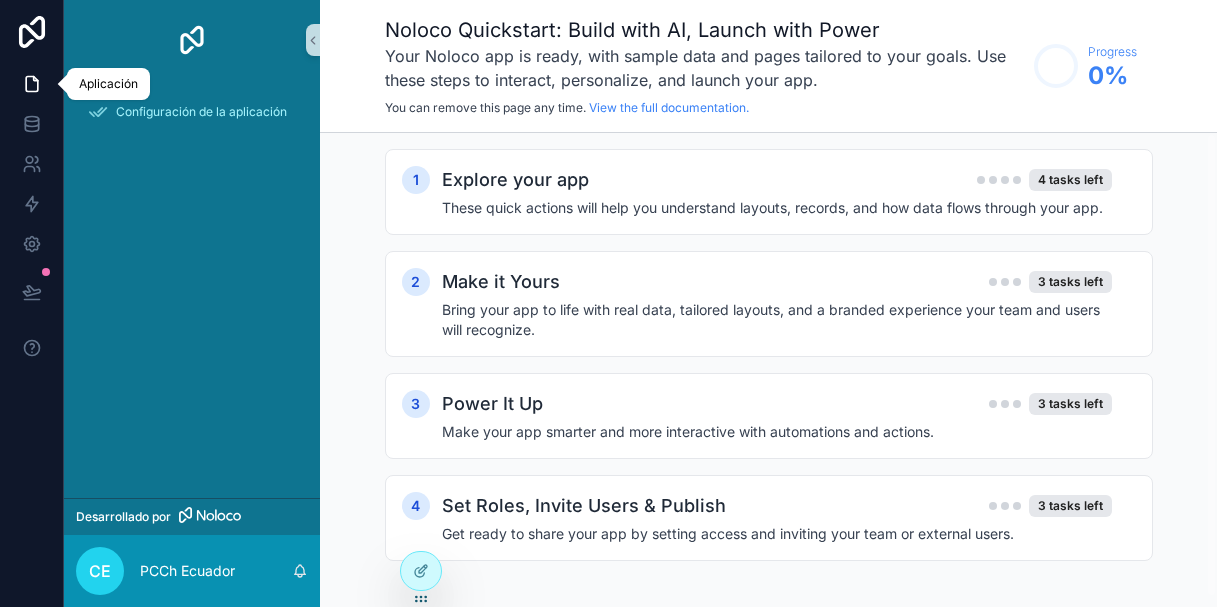 click 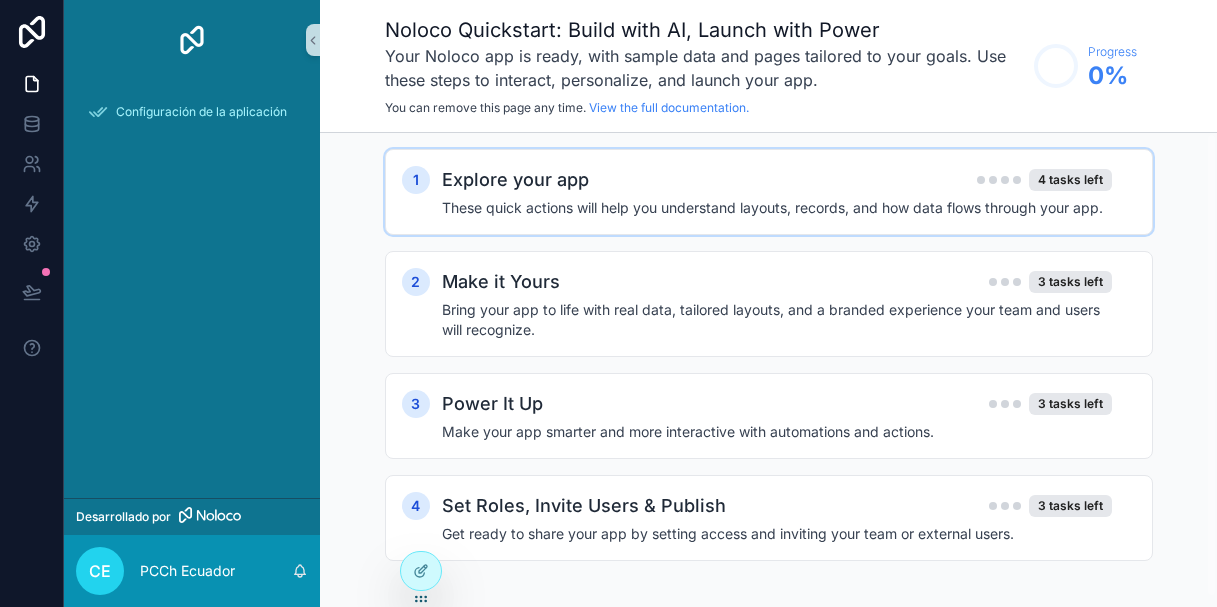 click on "Explore your app" at bounding box center (515, 180) 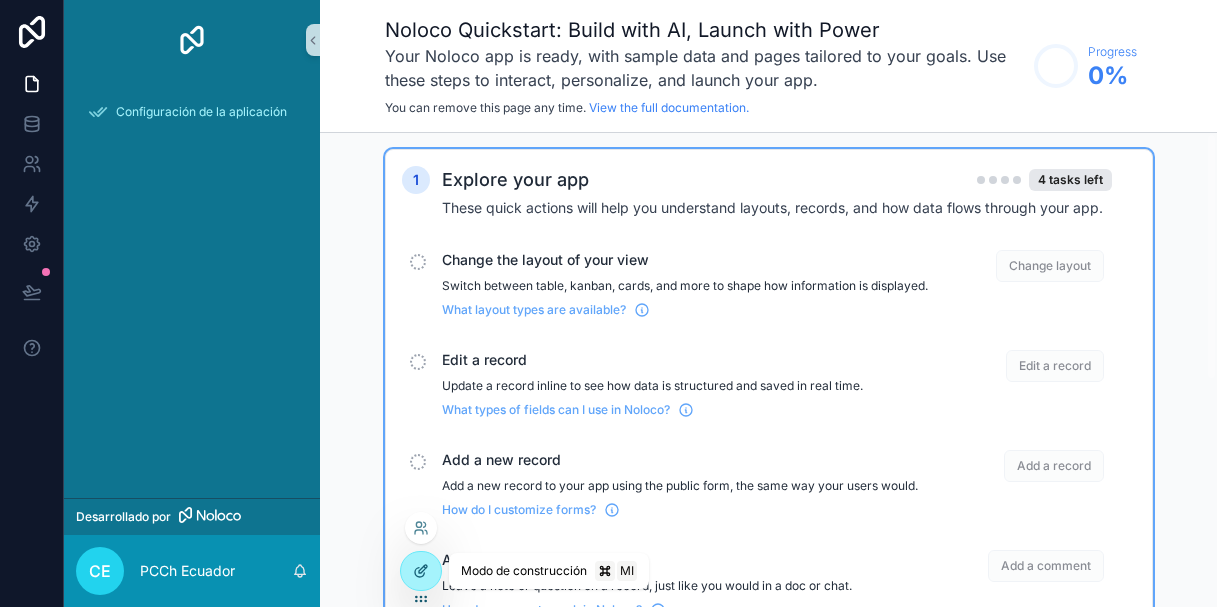 click 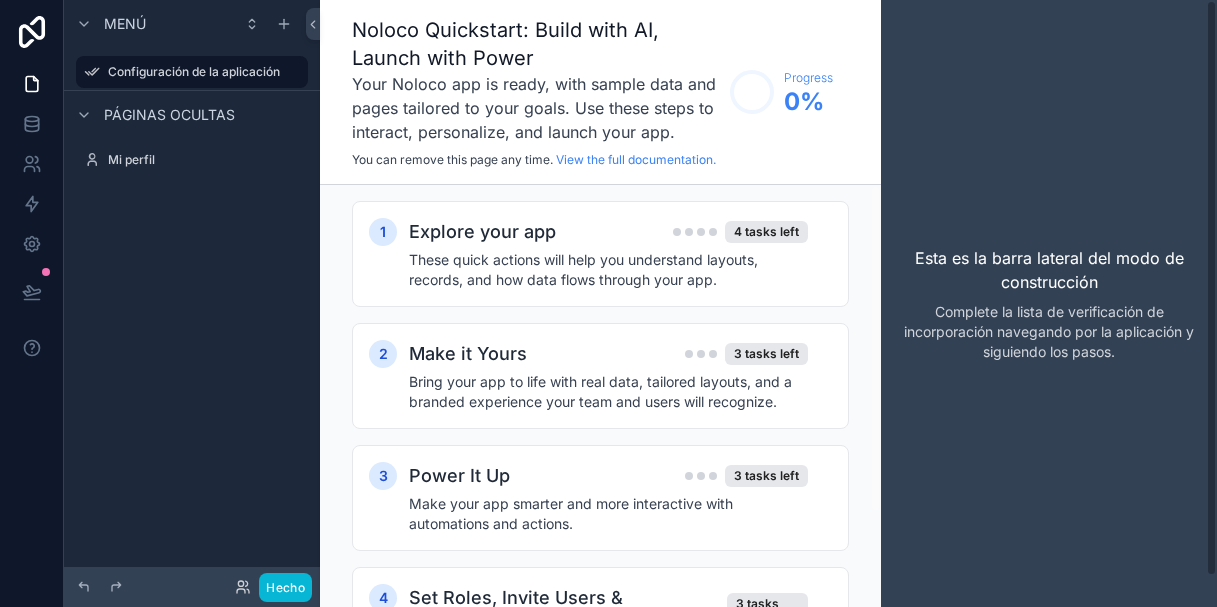 click on "Esta es la barra lateral del modo de construcción" at bounding box center [1049, 270] 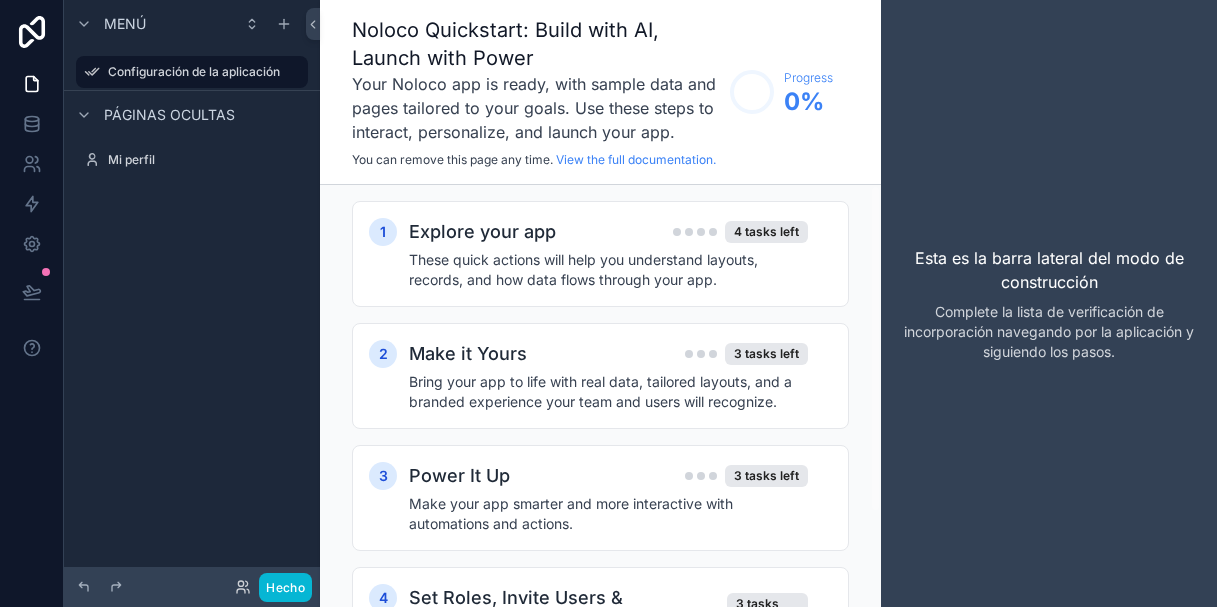 click on "Esta es la barra lateral del modo de construcción" at bounding box center [1049, 270] 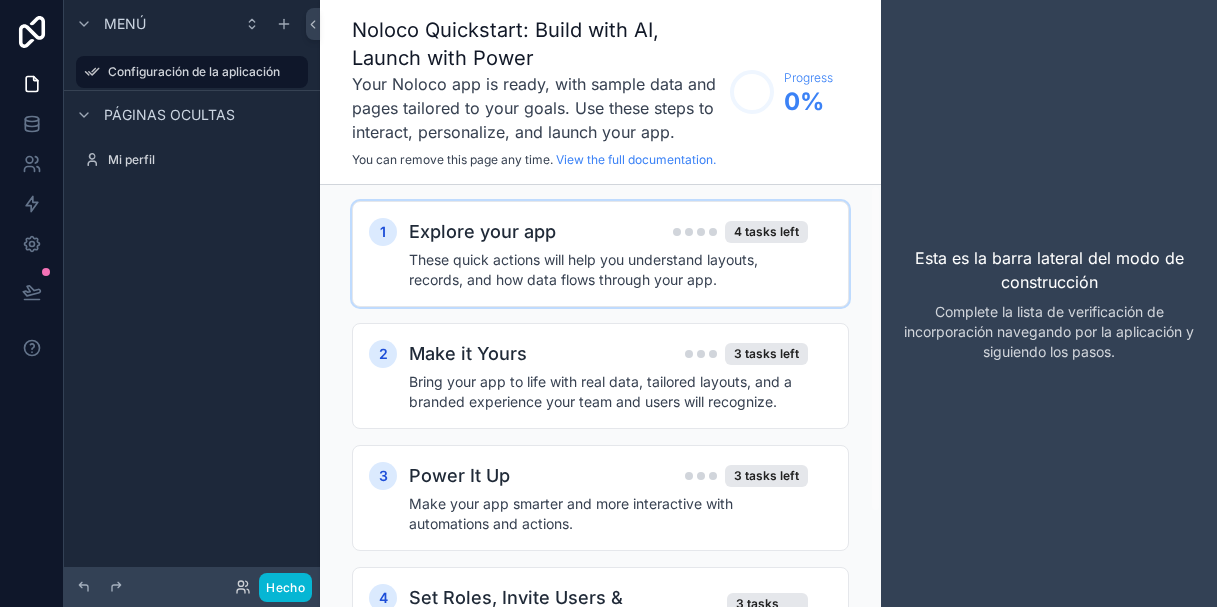 click on "These quick actions will help you understand layouts, records, and how data flows through your app." at bounding box center (608, 270) 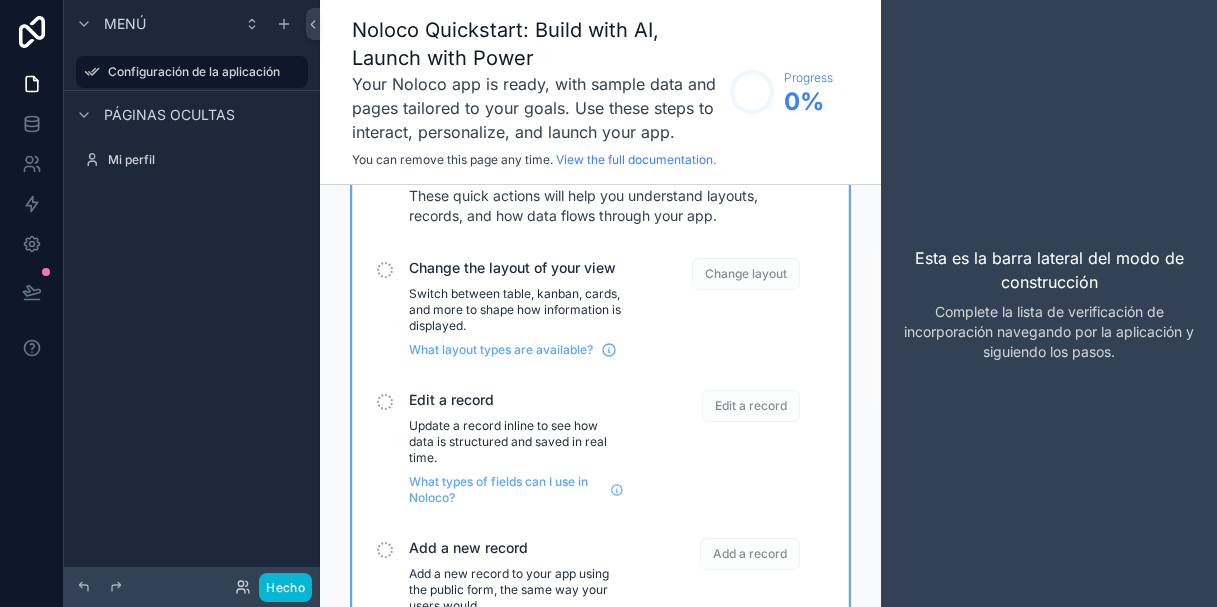 scroll, scrollTop: 0, scrollLeft: 0, axis: both 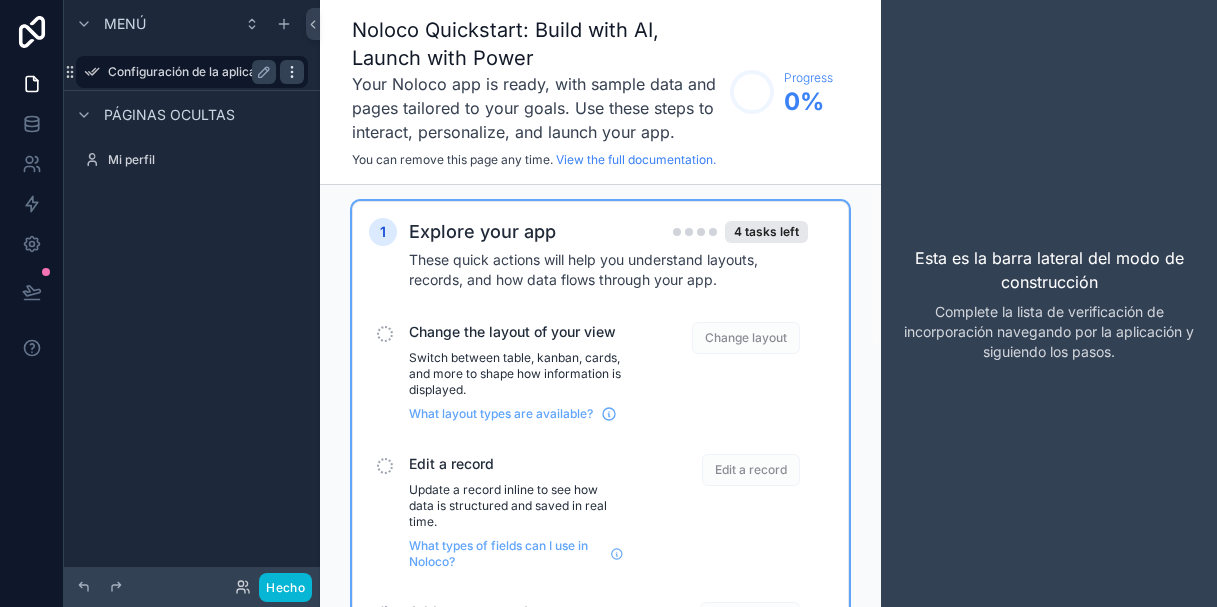 click 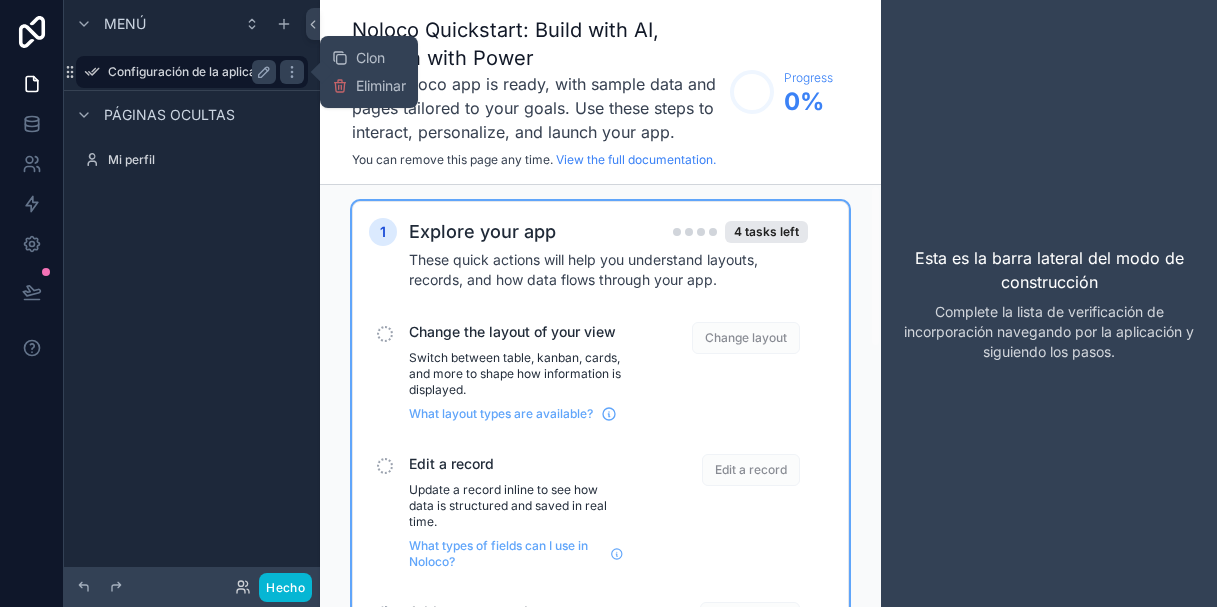 click on "Configuración de la aplicación" at bounding box center [194, 71] 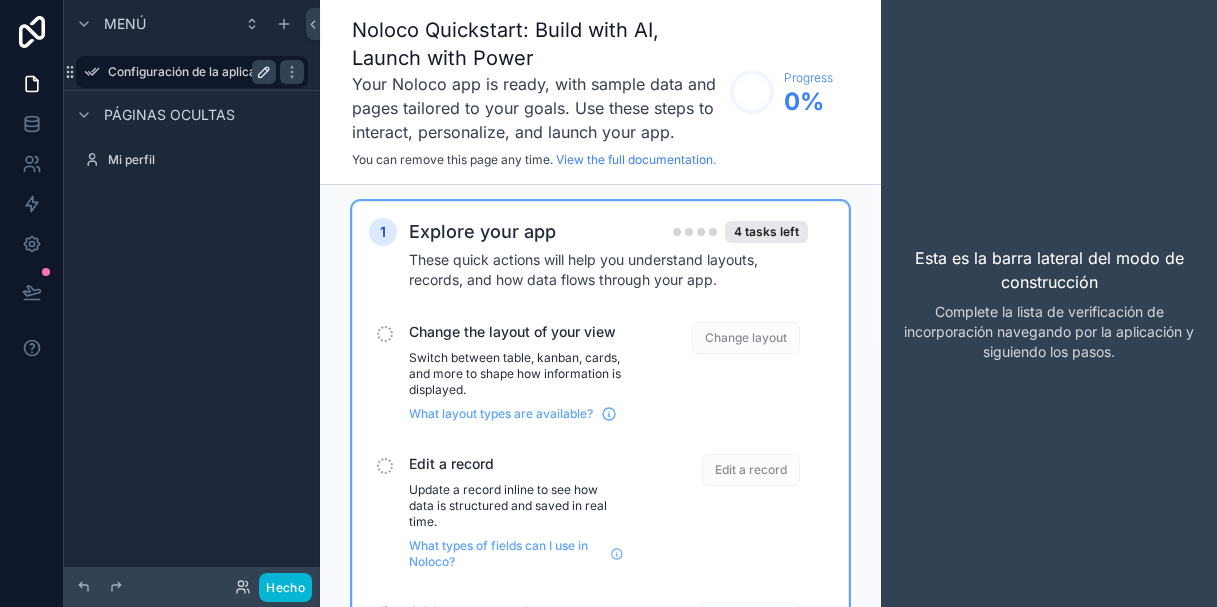 click 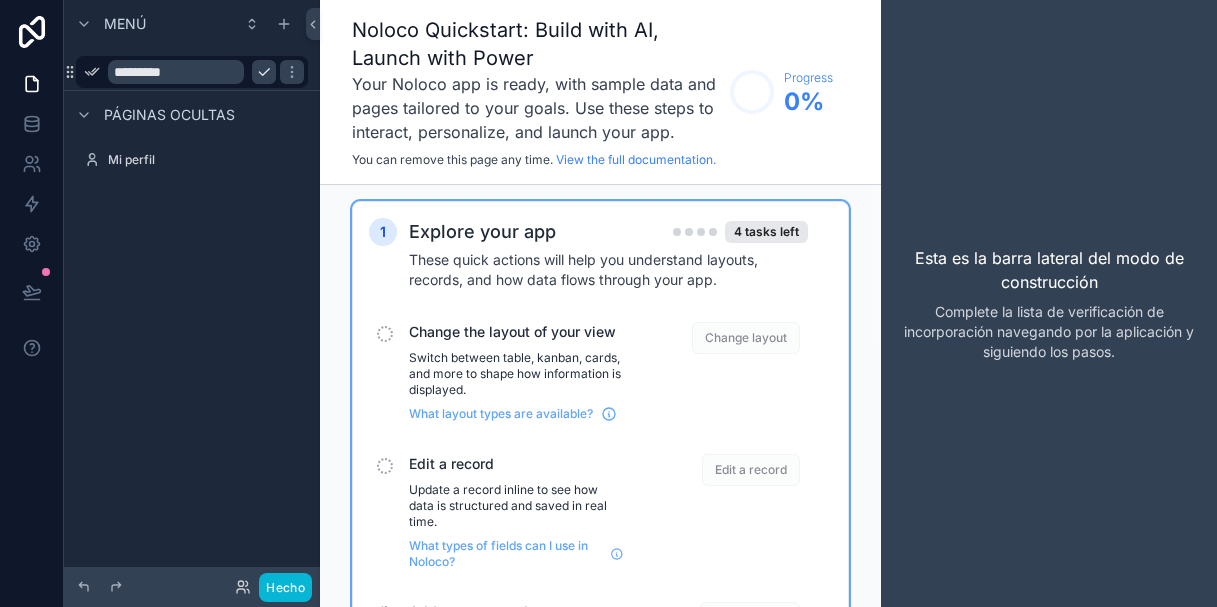 click 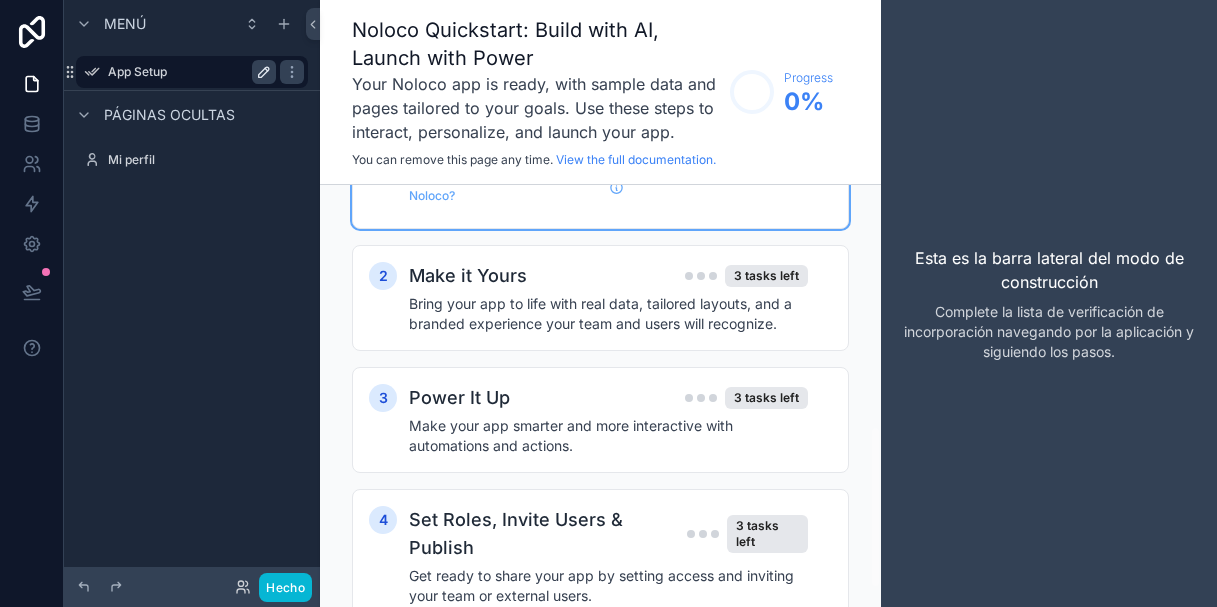 scroll, scrollTop: 627, scrollLeft: 0, axis: vertical 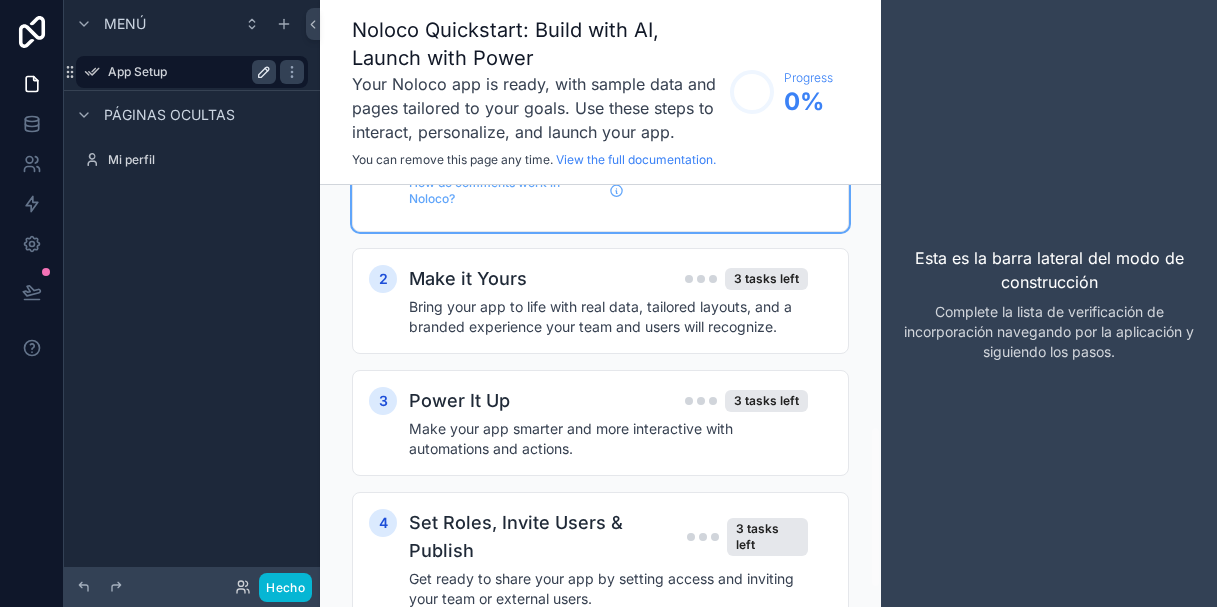 click on "Menú" at bounding box center [125, 23] 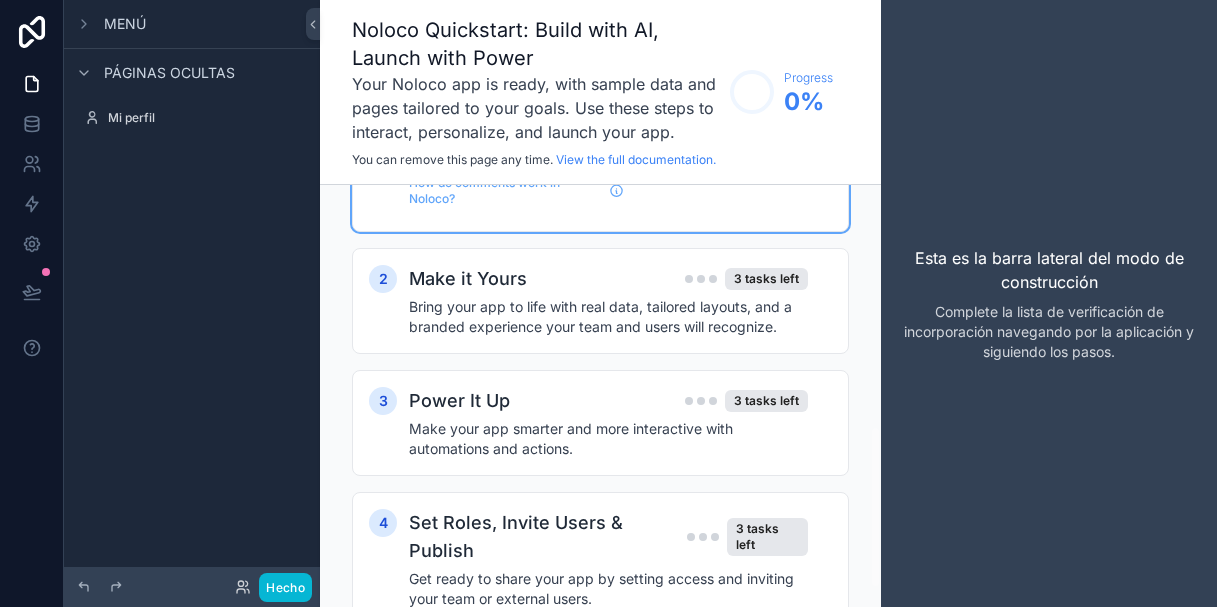 click on "Menú" at bounding box center (125, 23) 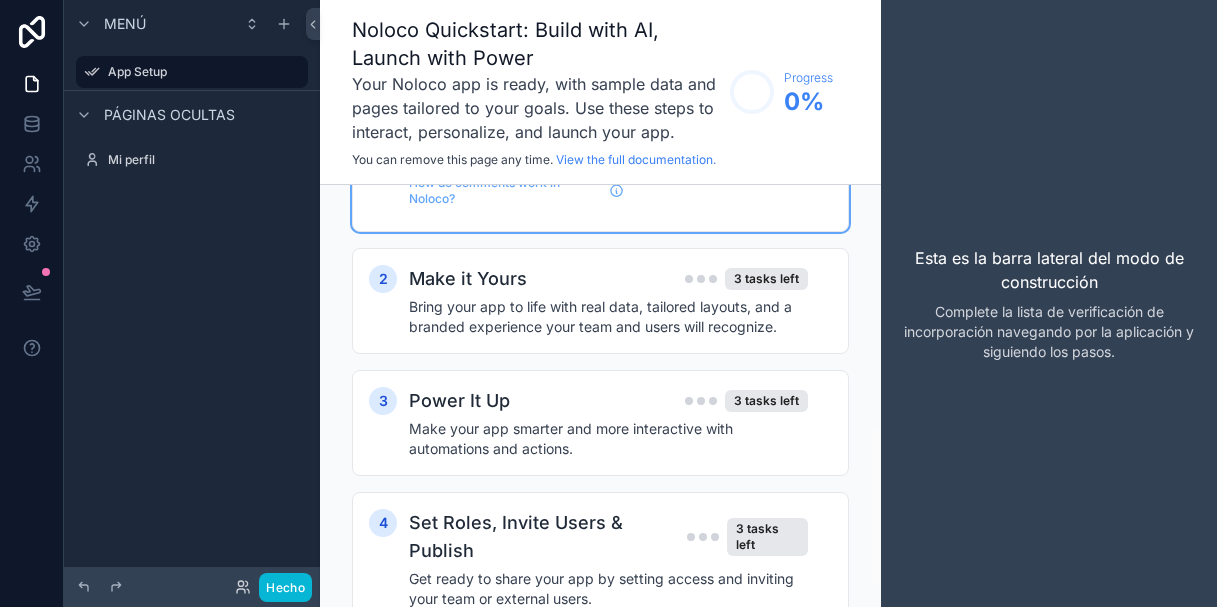 click on "Páginas ocultas" at bounding box center [169, 114] 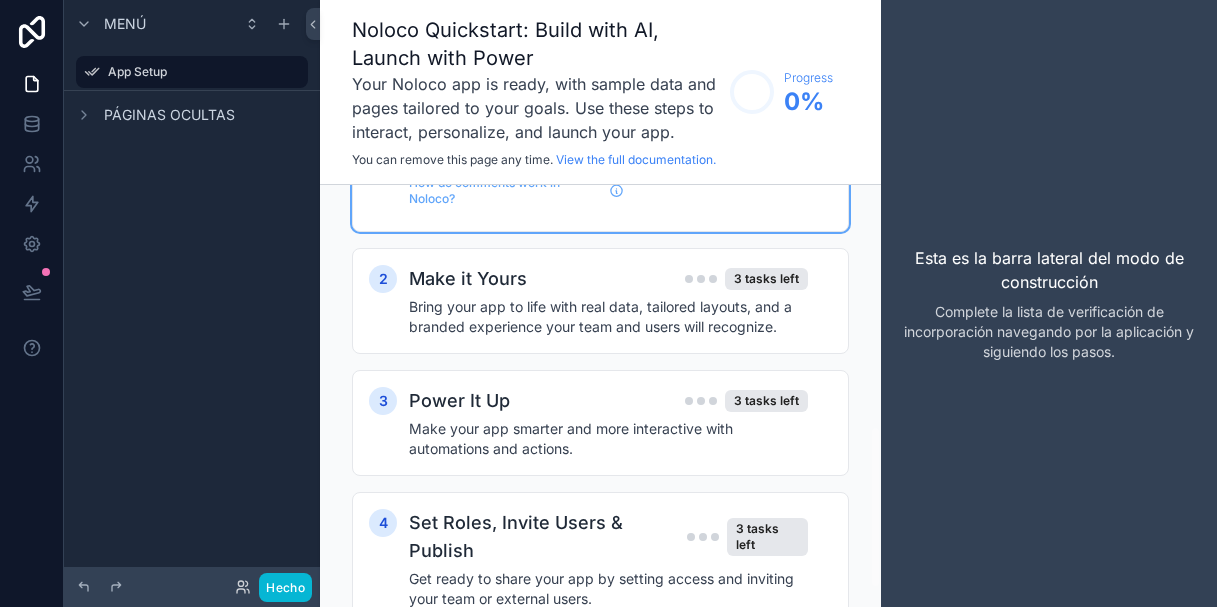 click on "Páginas ocultas" at bounding box center [169, 114] 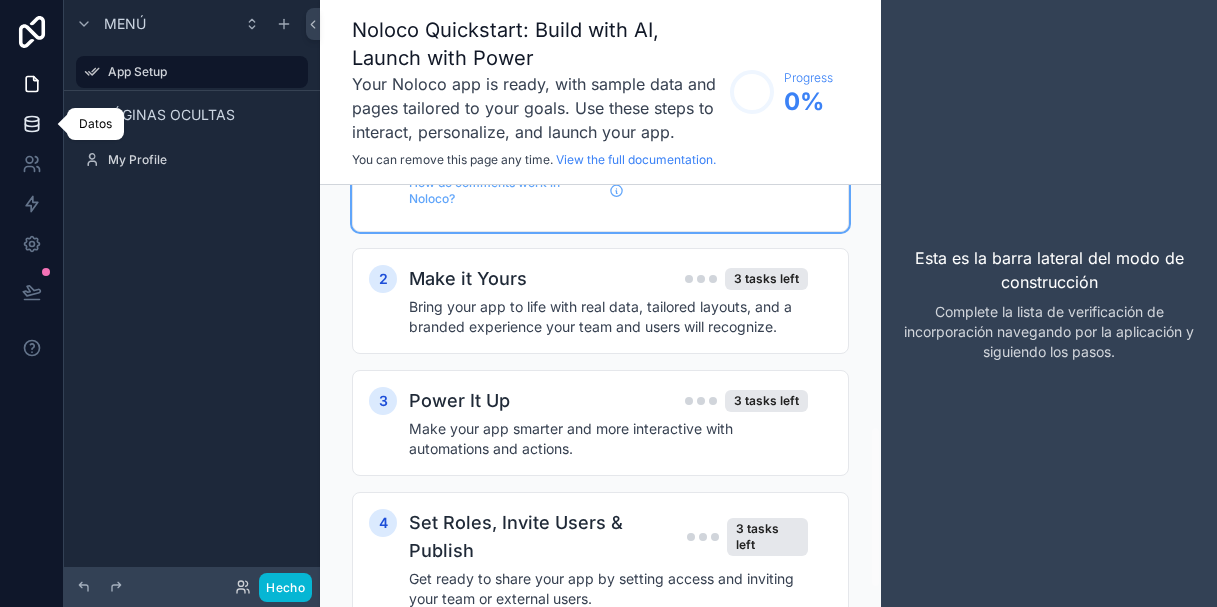 click 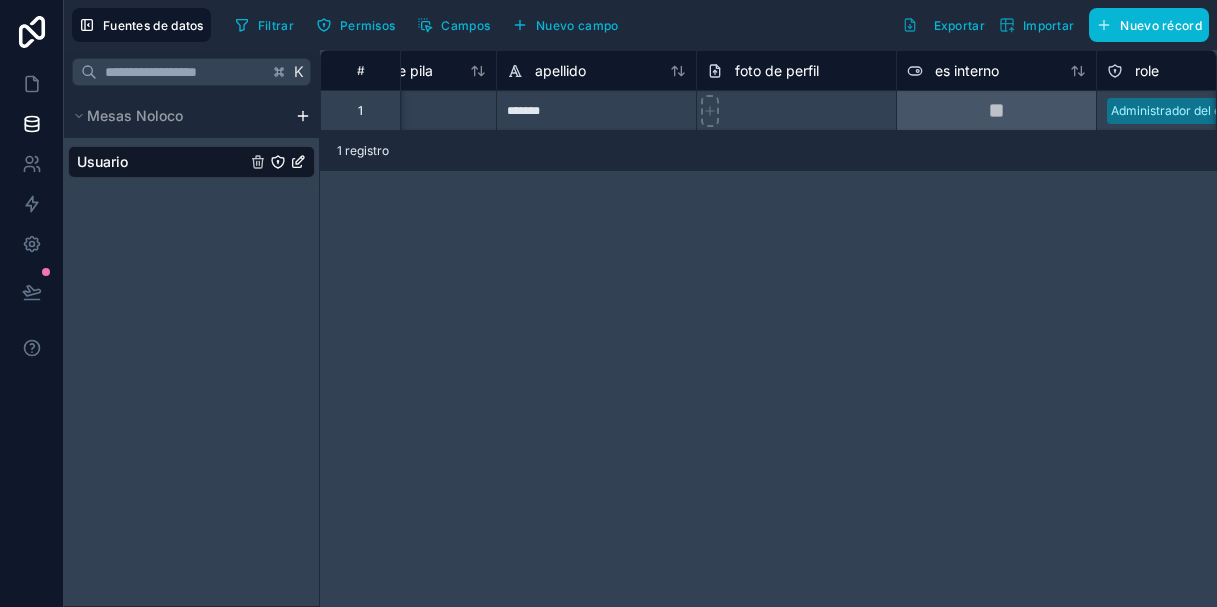 scroll, scrollTop: 0, scrollLeft: 323, axis: horizontal 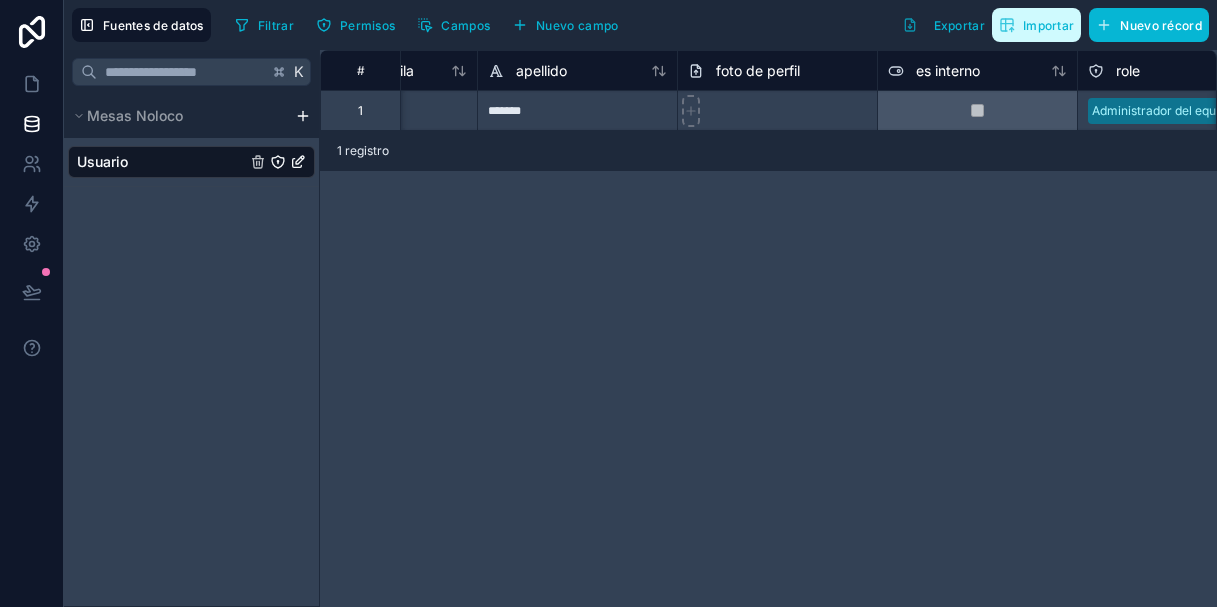 click on "Importar" at bounding box center (1048, 25) 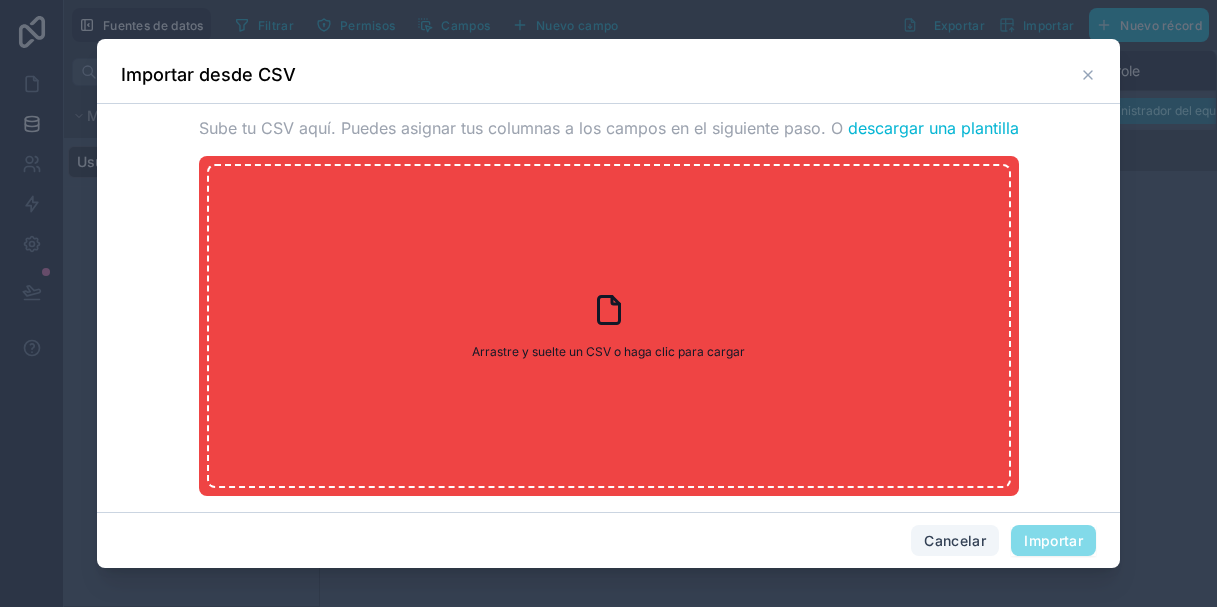 click on "Cancelar" at bounding box center (955, 540) 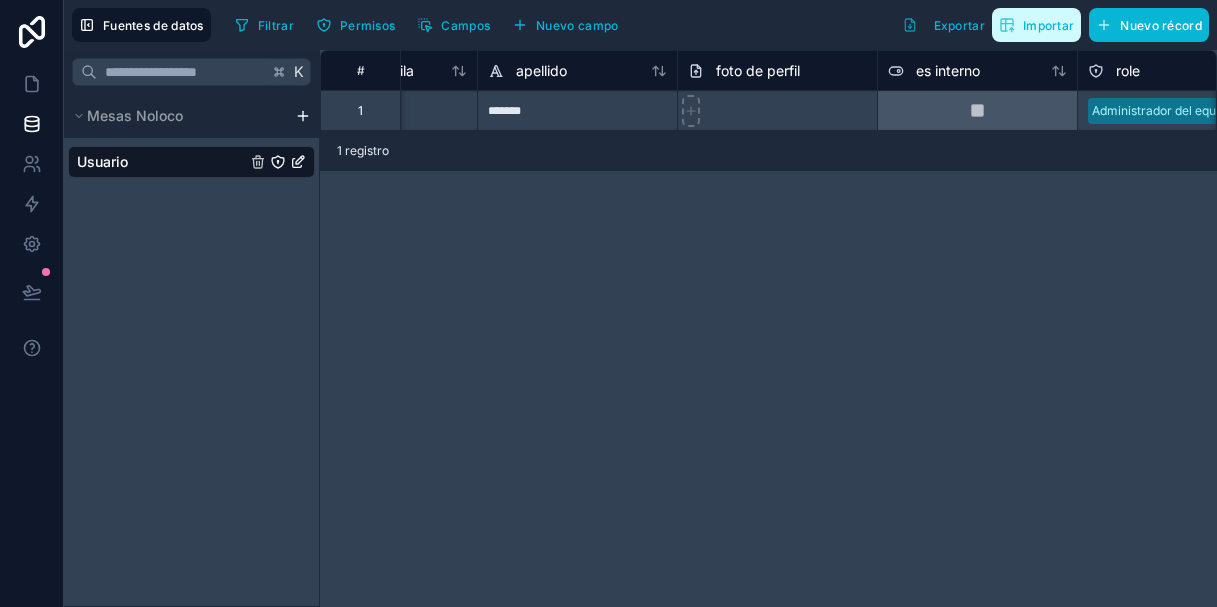 click on "Importar" at bounding box center (1048, 25) 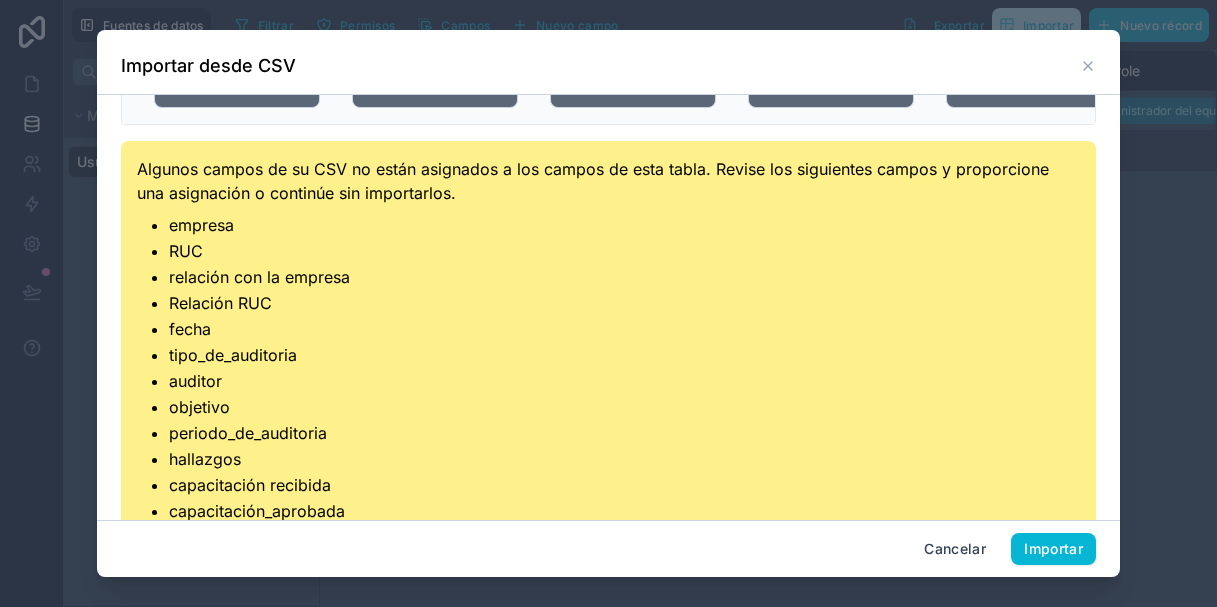 scroll, scrollTop: 0, scrollLeft: 0, axis: both 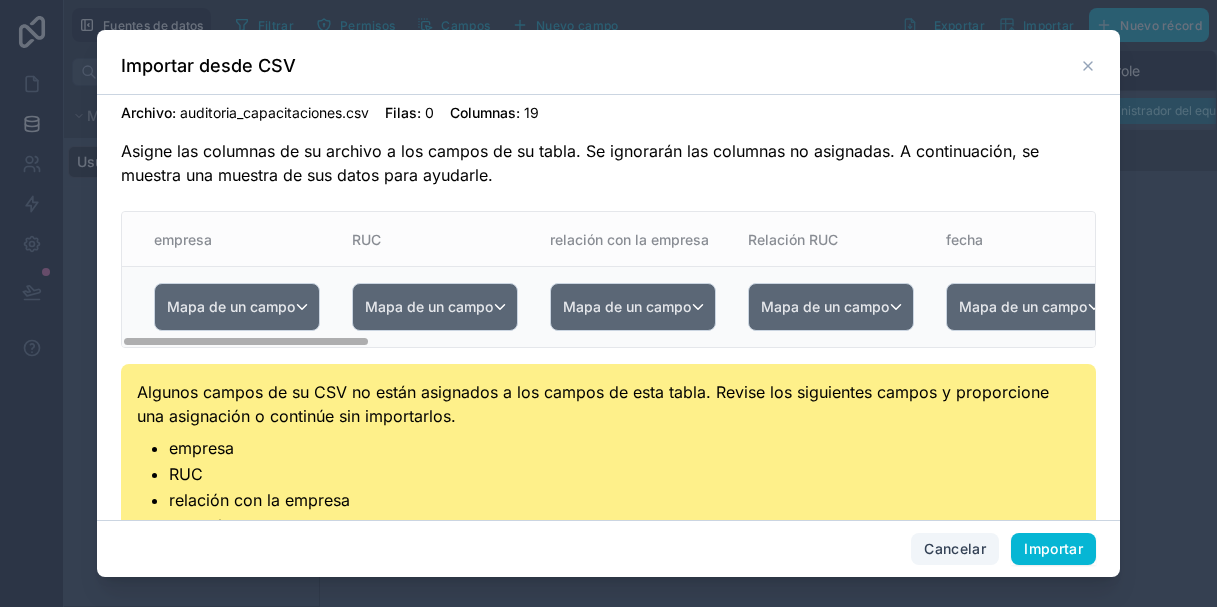 click on "Cancelar" at bounding box center (955, 548) 